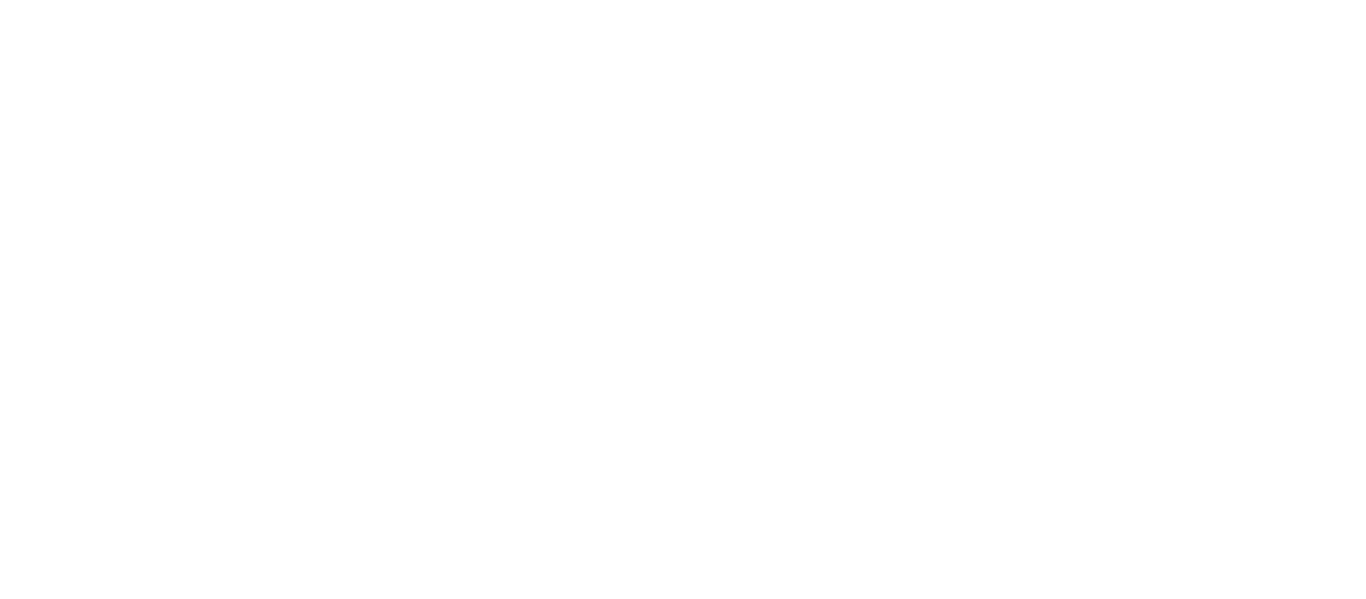 scroll, scrollTop: 0, scrollLeft: 0, axis: both 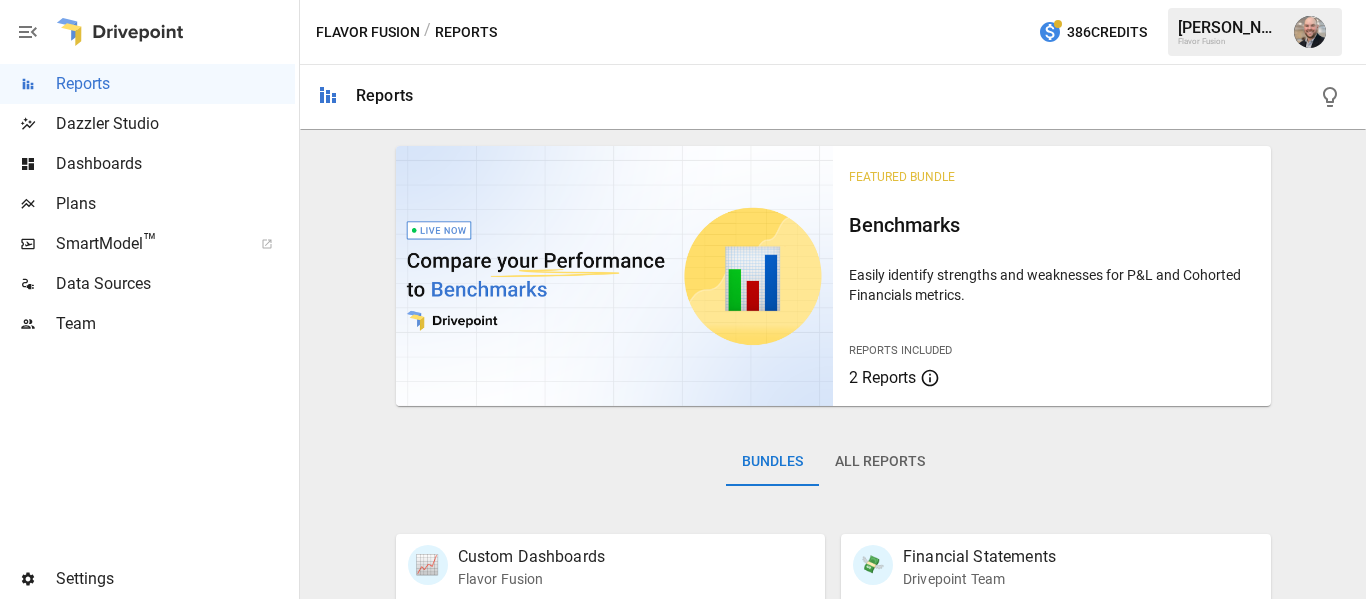 click on "Dashboards" at bounding box center (175, 164) 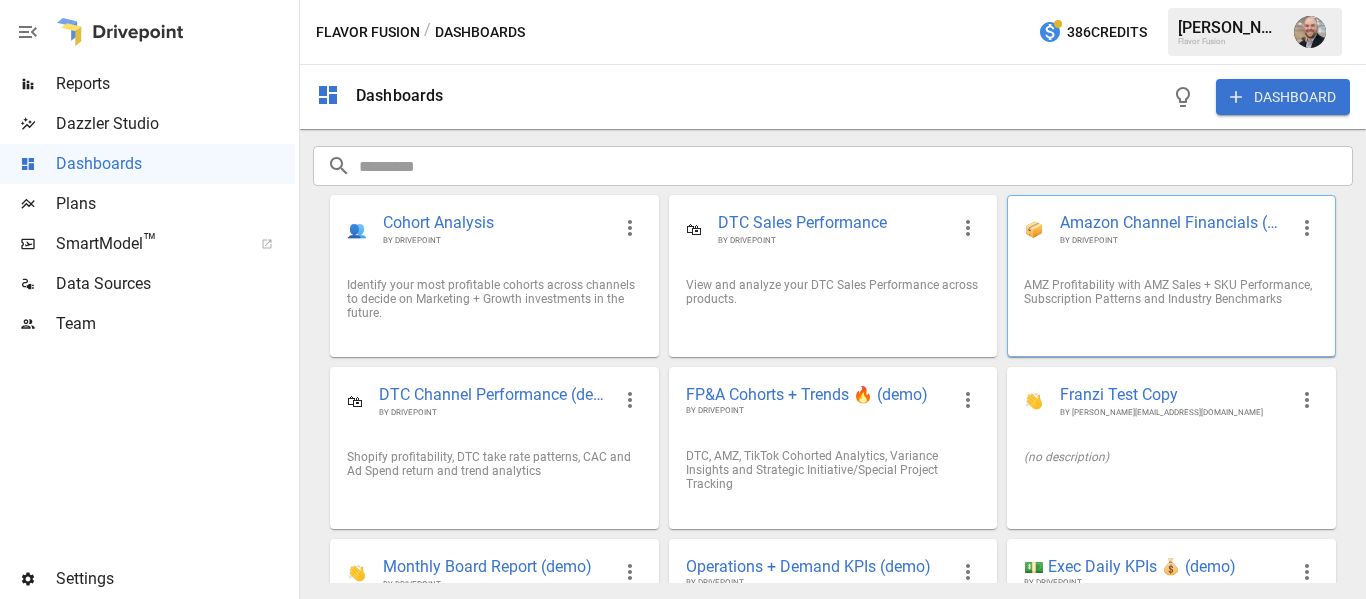 scroll, scrollTop: 119, scrollLeft: 0, axis: vertical 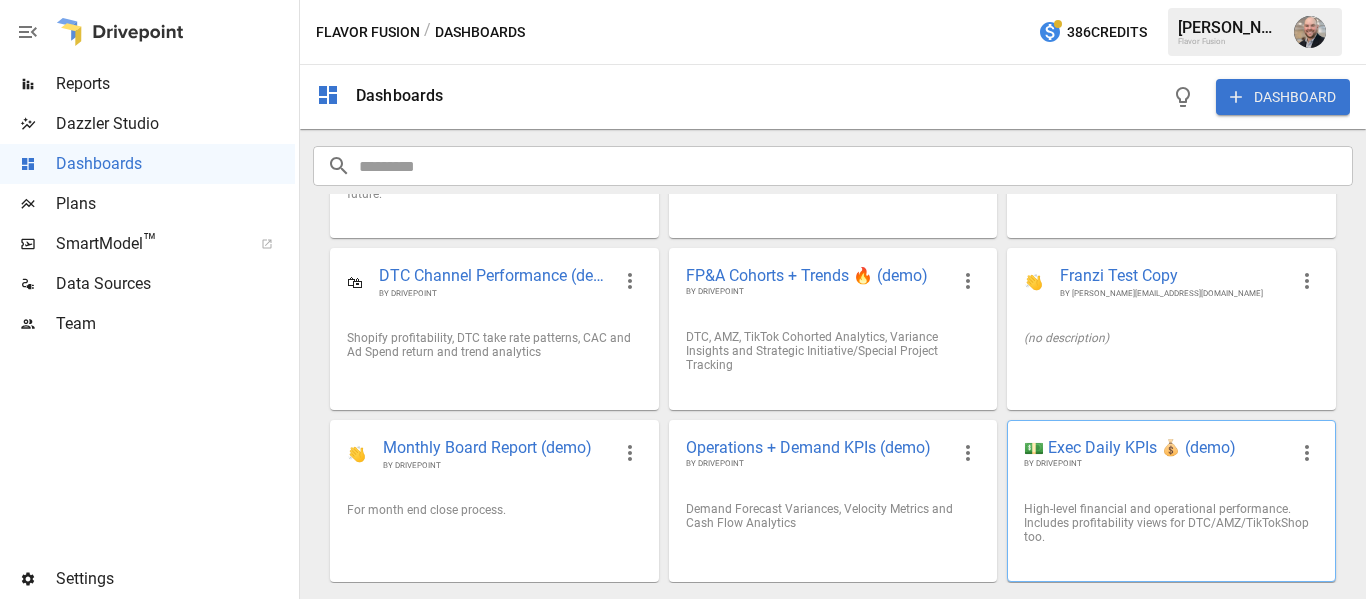 click on "💵 Exec Daily KPIs 💰 (demo)" at bounding box center (1155, 447) 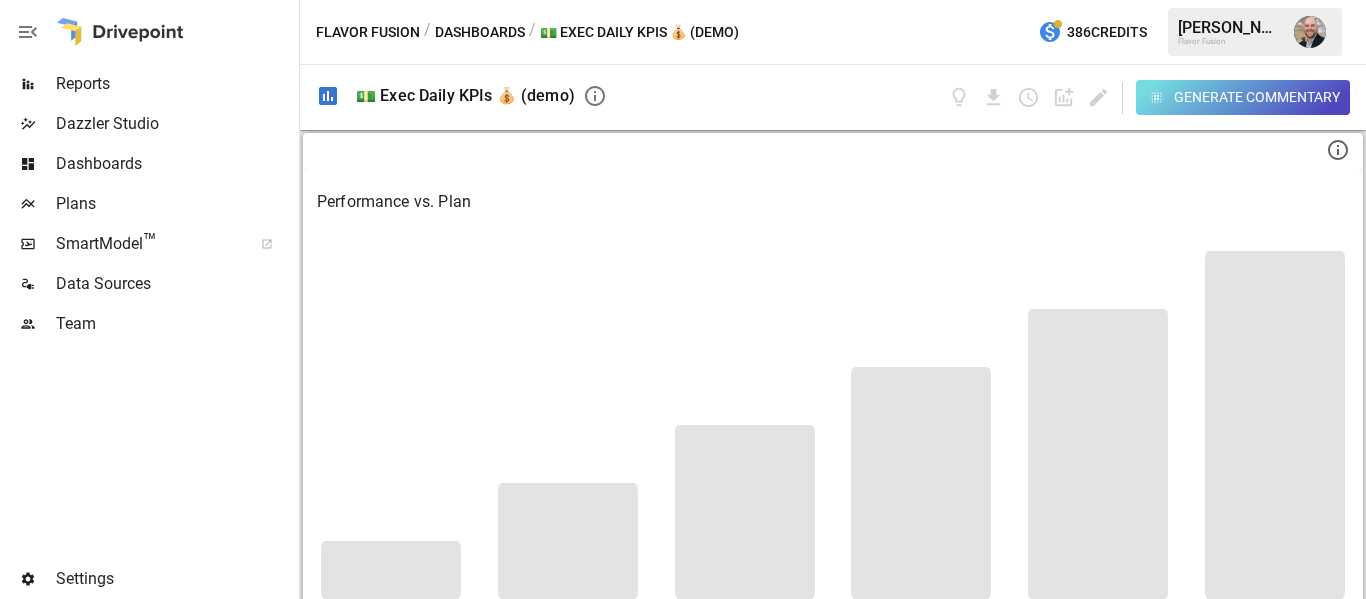 click on "Performance vs. Plan" at bounding box center [833, 202] 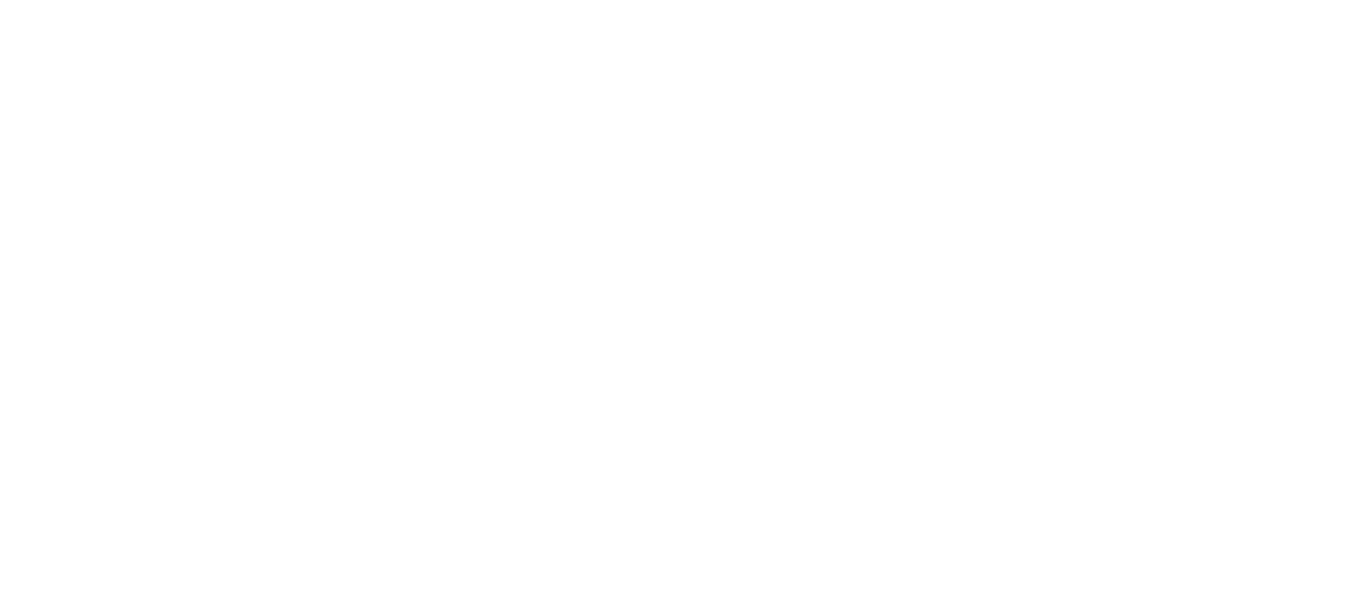 scroll, scrollTop: 0, scrollLeft: 0, axis: both 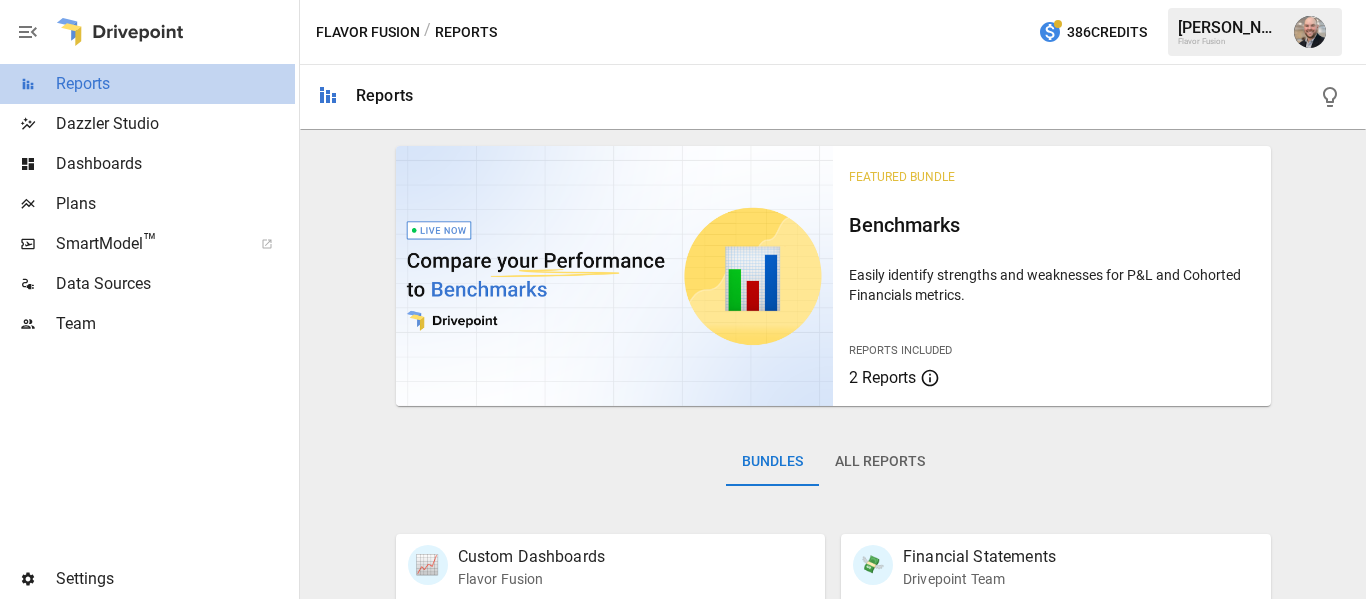 click on "Reports" at bounding box center (175, 84) 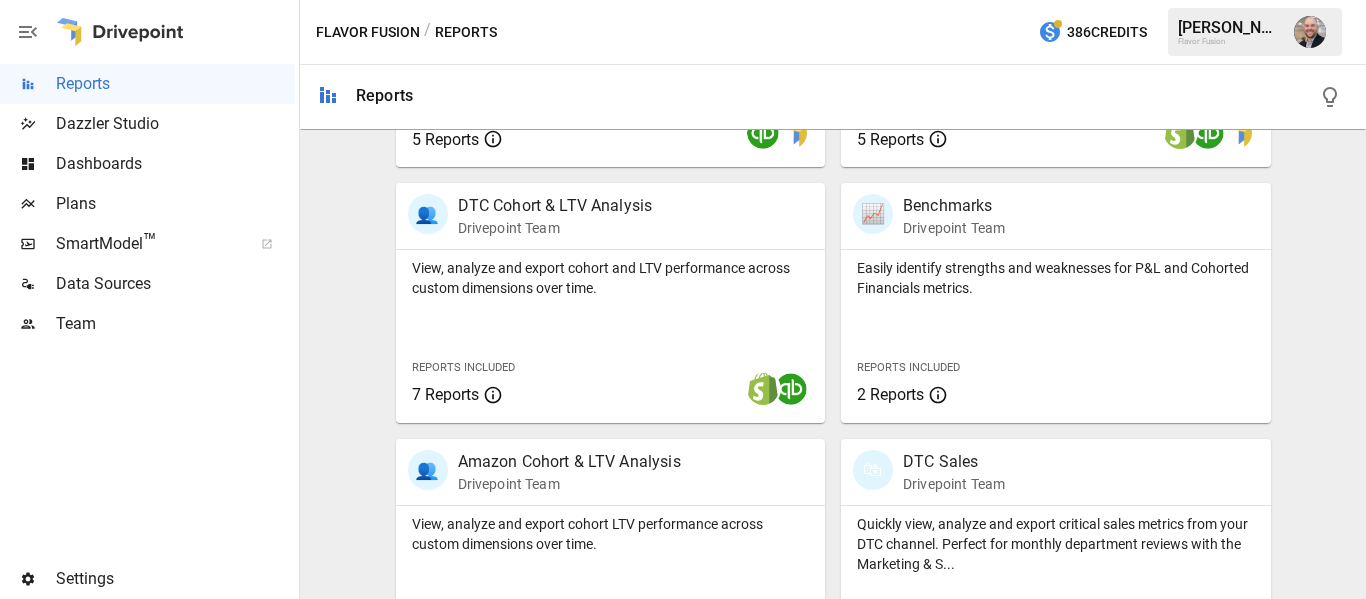 scroll, scrollTop: 864, scrollLeft: 0, axis: vertical 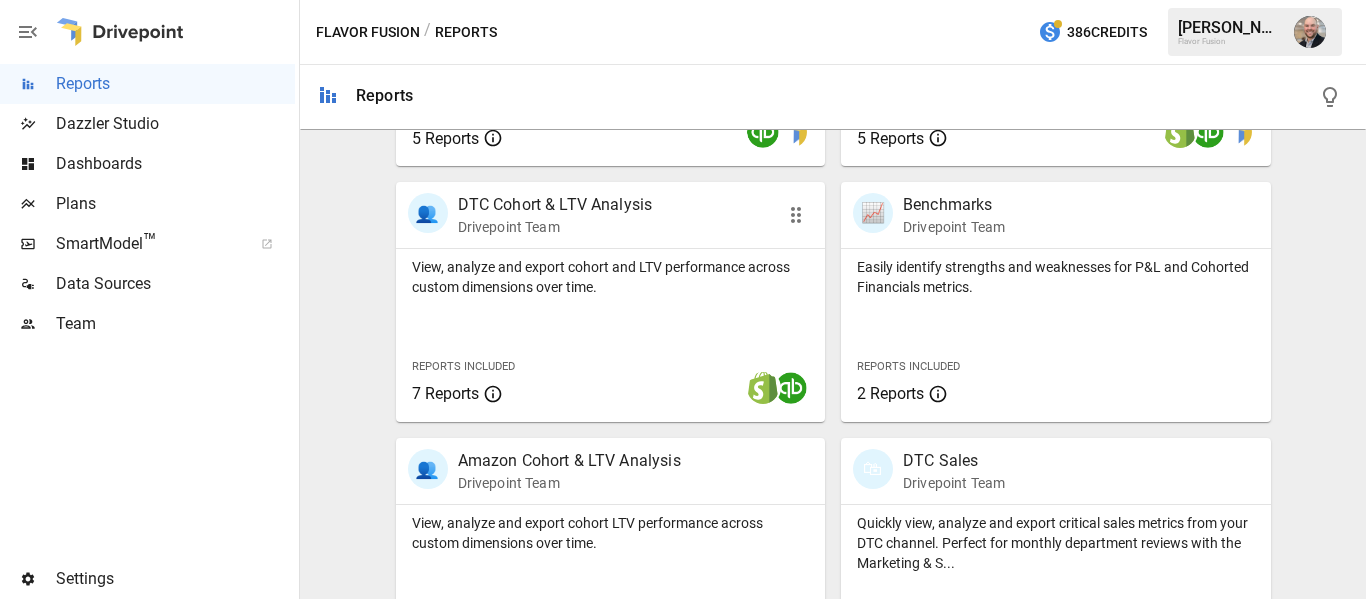 click on "DTC Cohort & LTV Analysis" at bounding box center [555, 205] 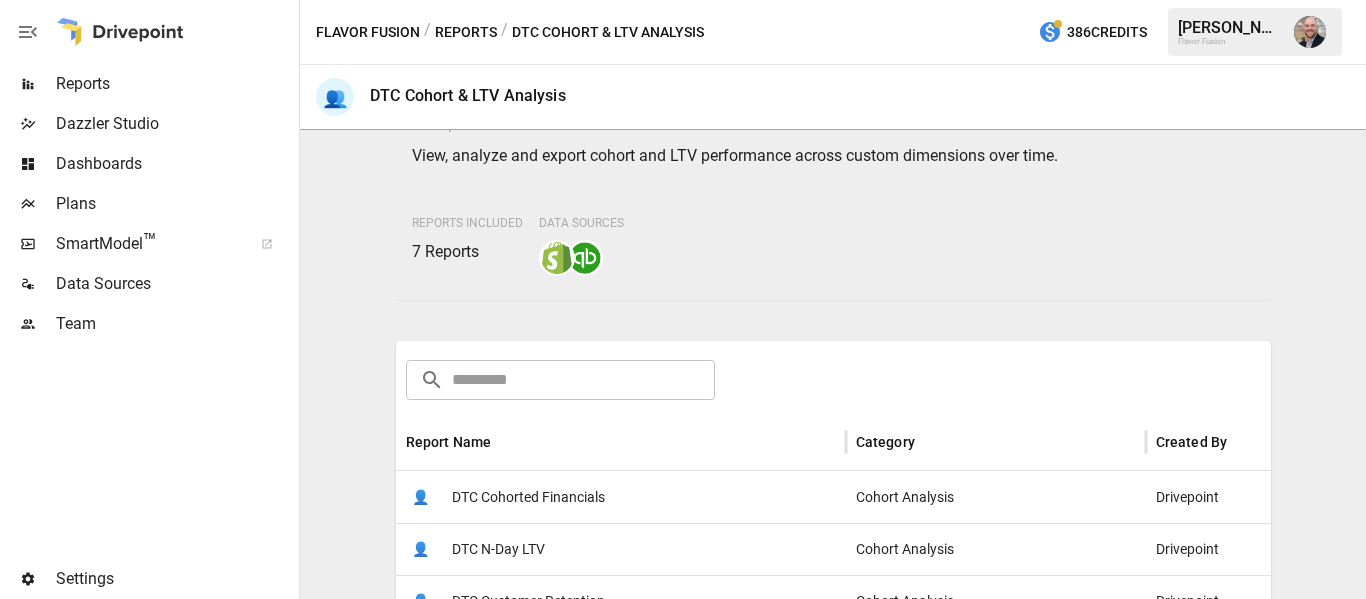 scroll, scrollTop: 95, scrollLeft: 0, axis: vertical 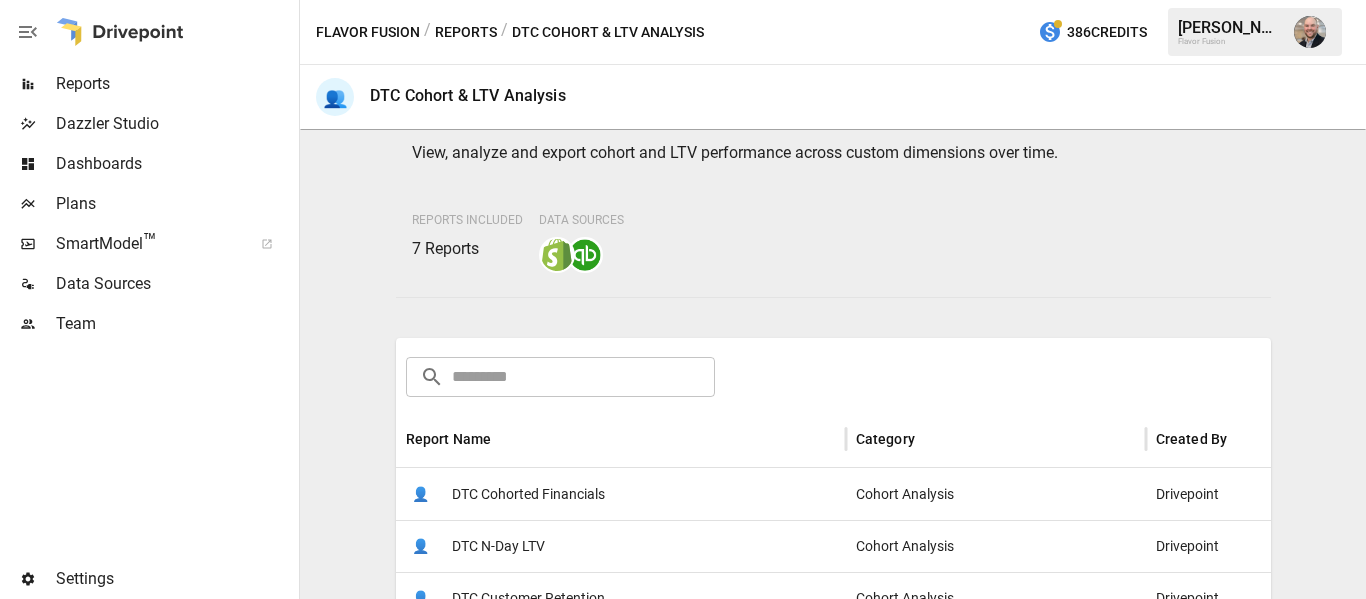 click on "👤 DTC Cohorted Financials" at bounding box center (621, 494) 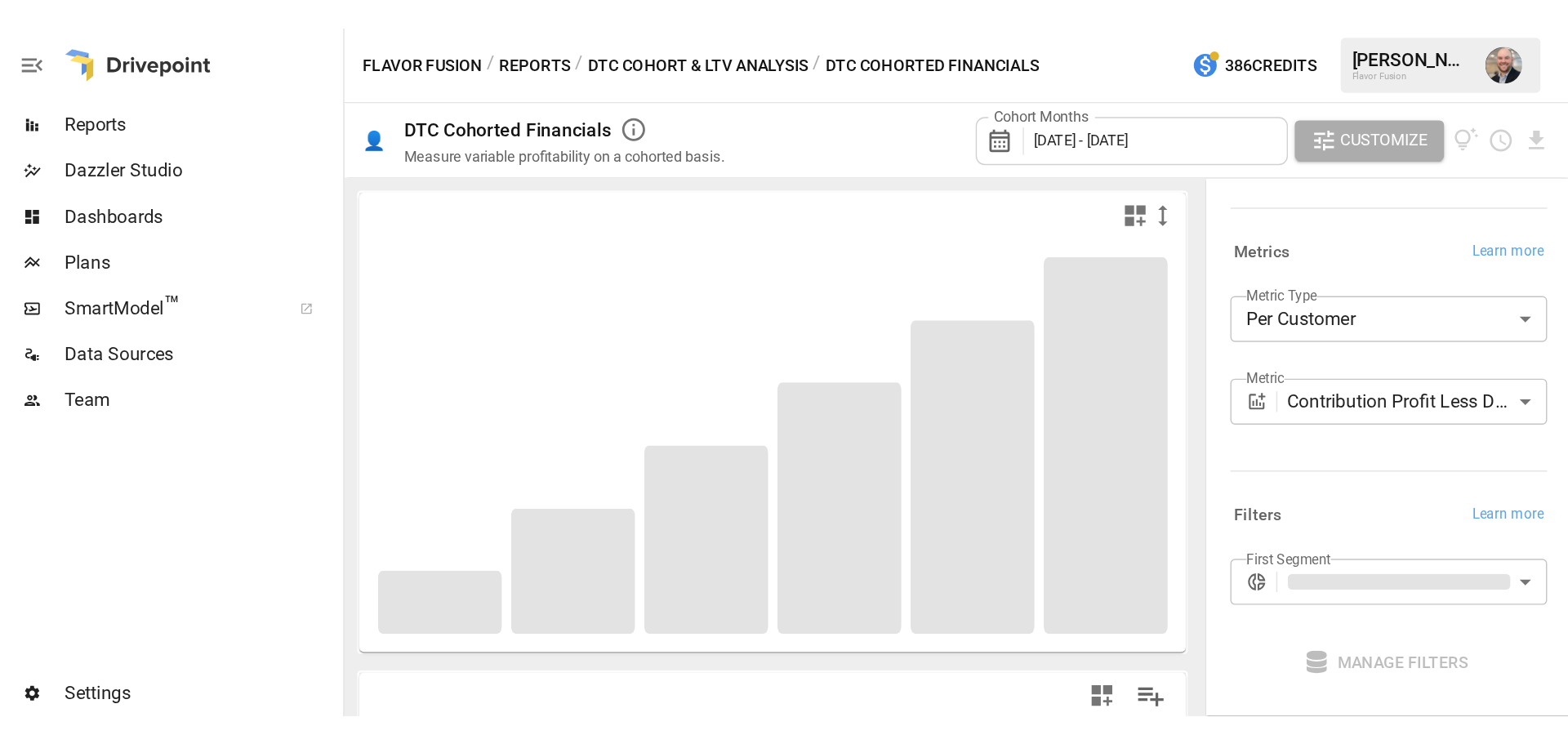 scroll, scrollTop: 163, scrollLeft: 0, axis: vertical 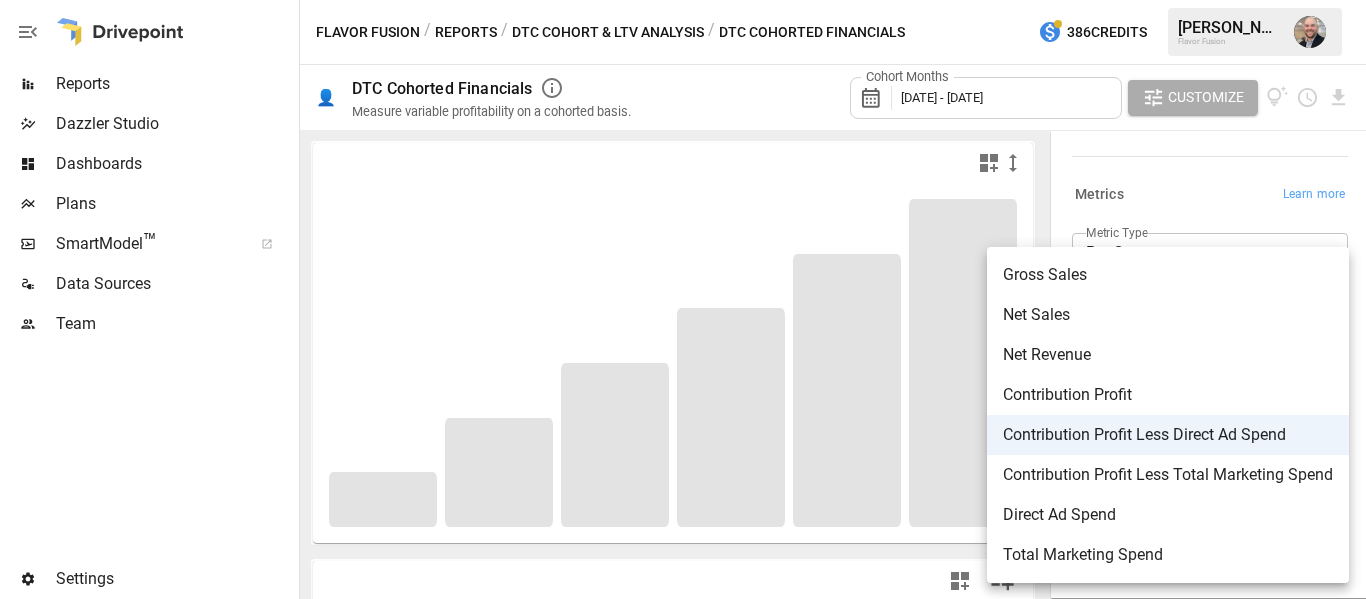 click on "**********" at bounding box center (683, 0) 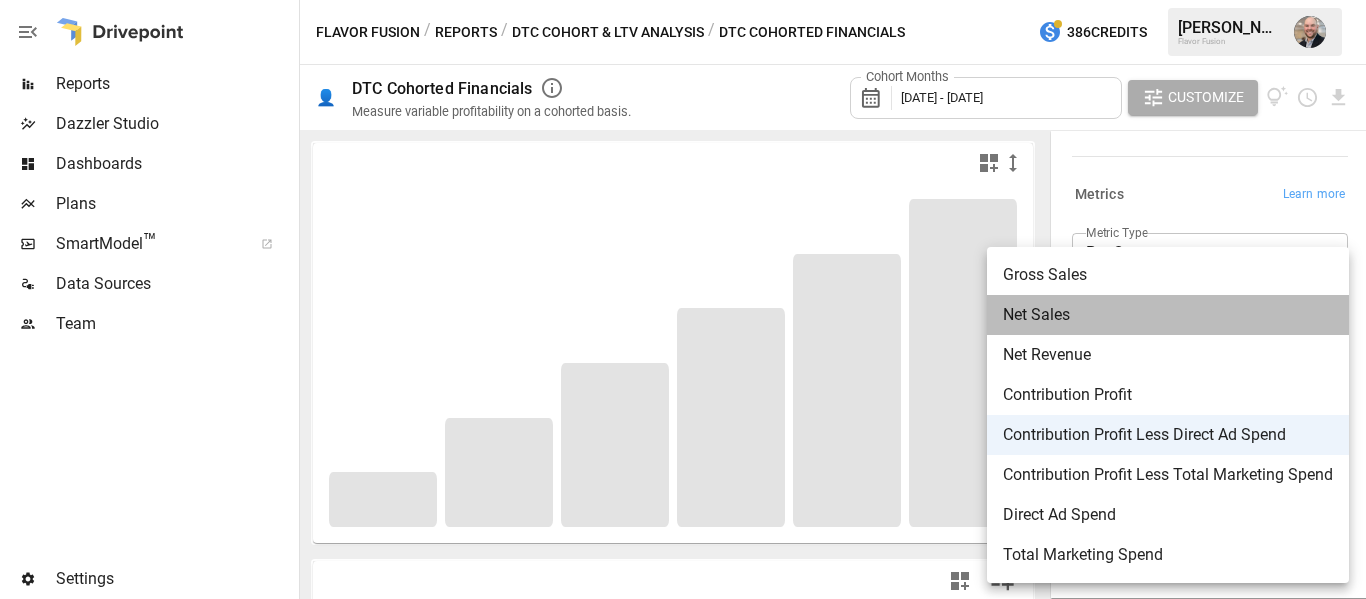 click on "Net Sales" at bounding box center [1168, 315] 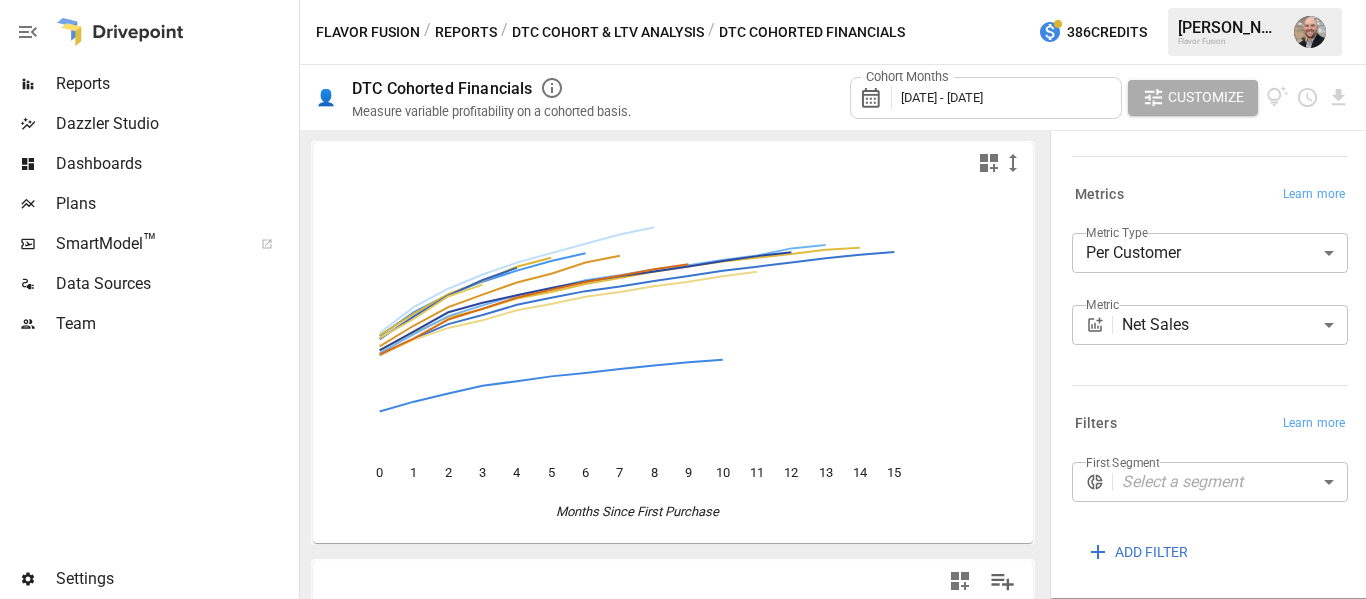 click on "**********" at bounding box center [1206, 302] 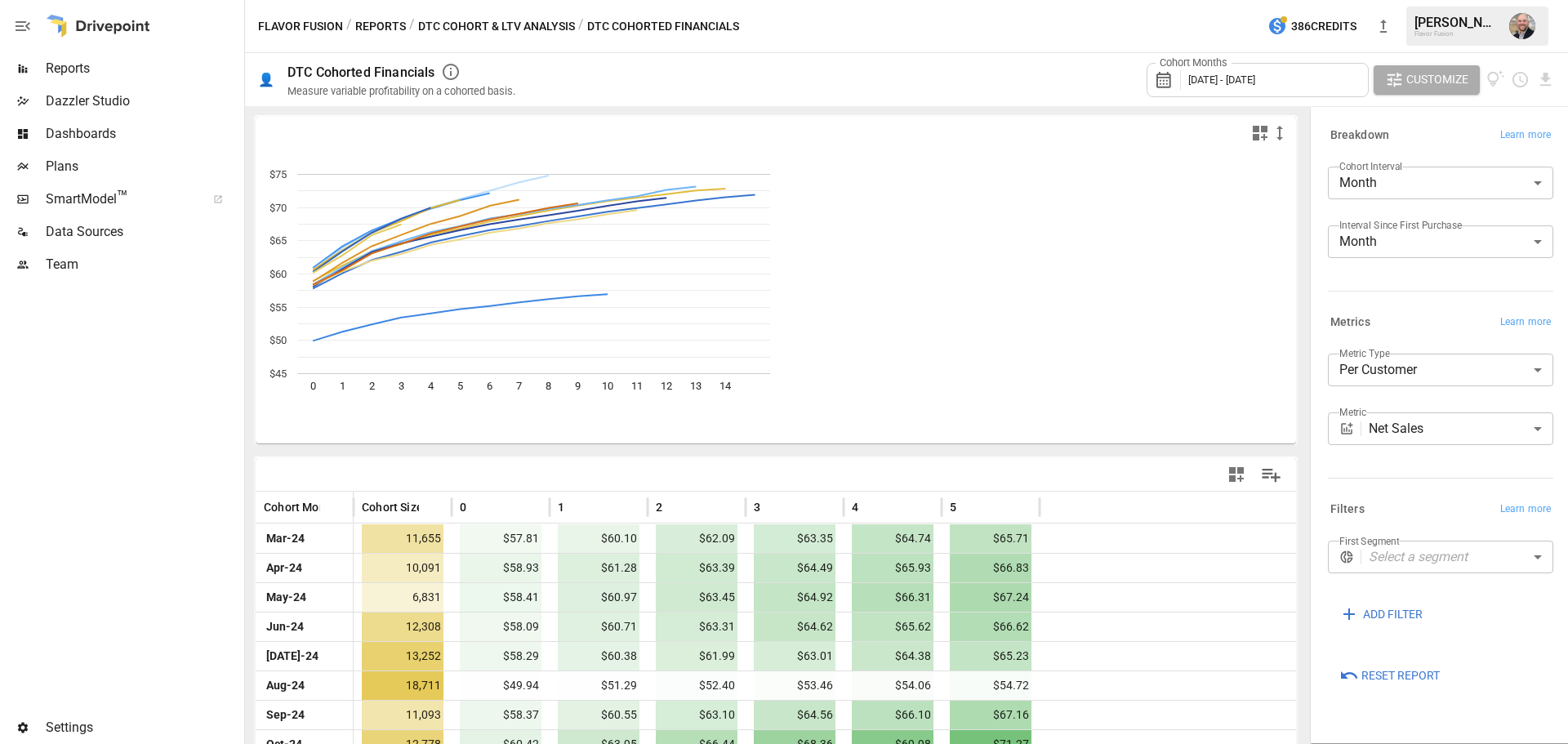 scroll, scrollTop: 0, scrollLeft: 0, axis: both 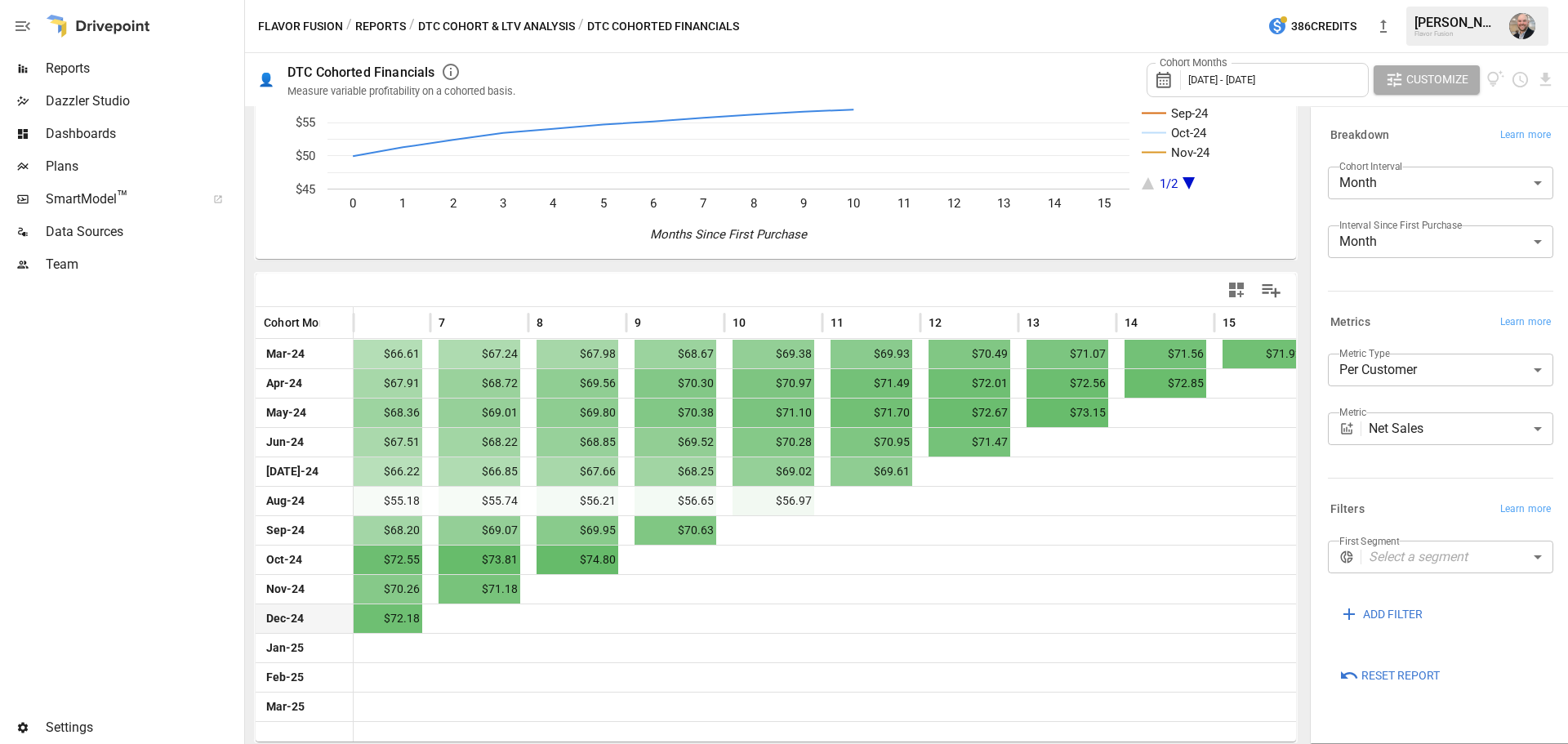 drag, startPoint x: 1085, startPoint y: 728, endPoint x: 1169, endPoint y: 608, distance: 146.47867 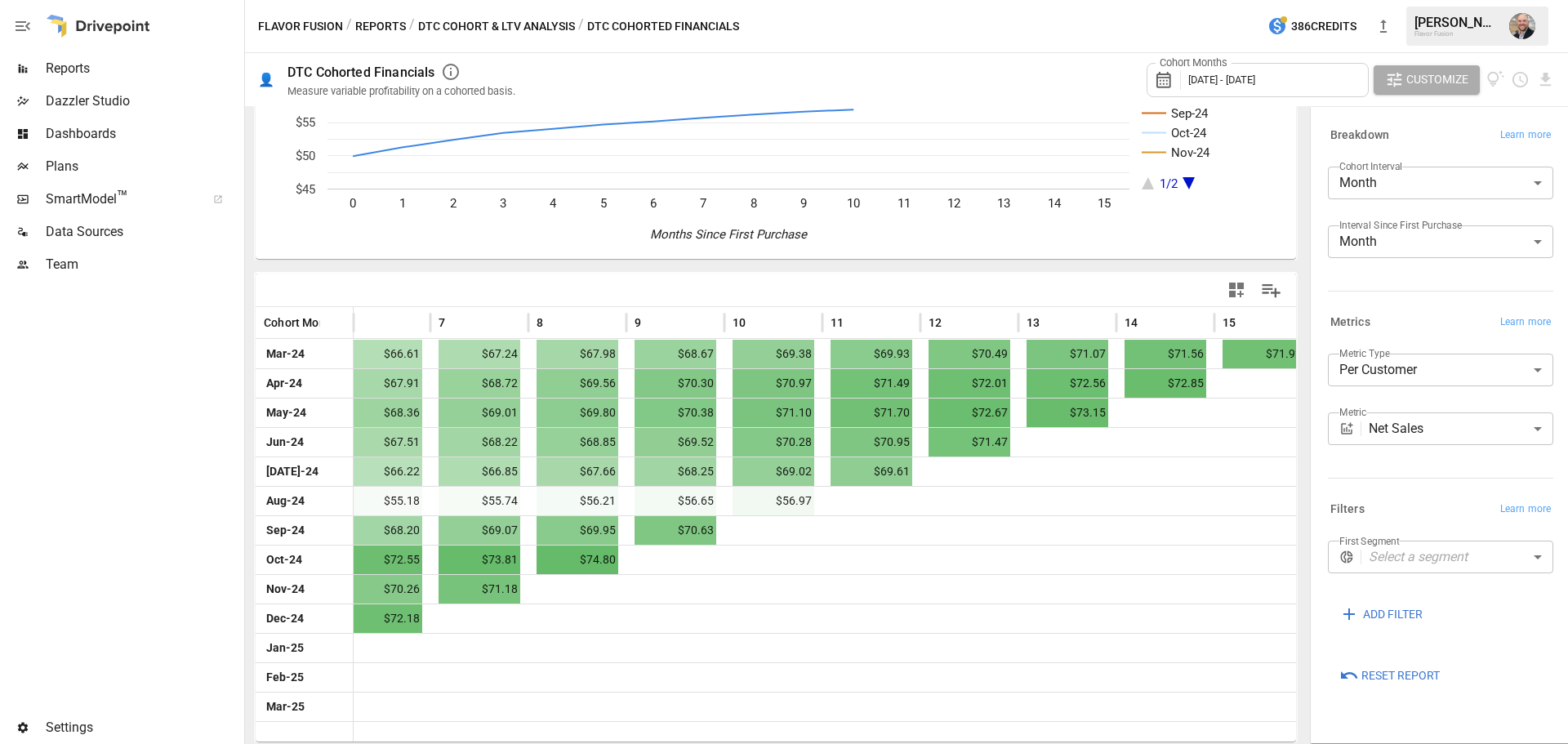 scroll, scrollTop: 0, scrollLeft: 736, axis: horizontal 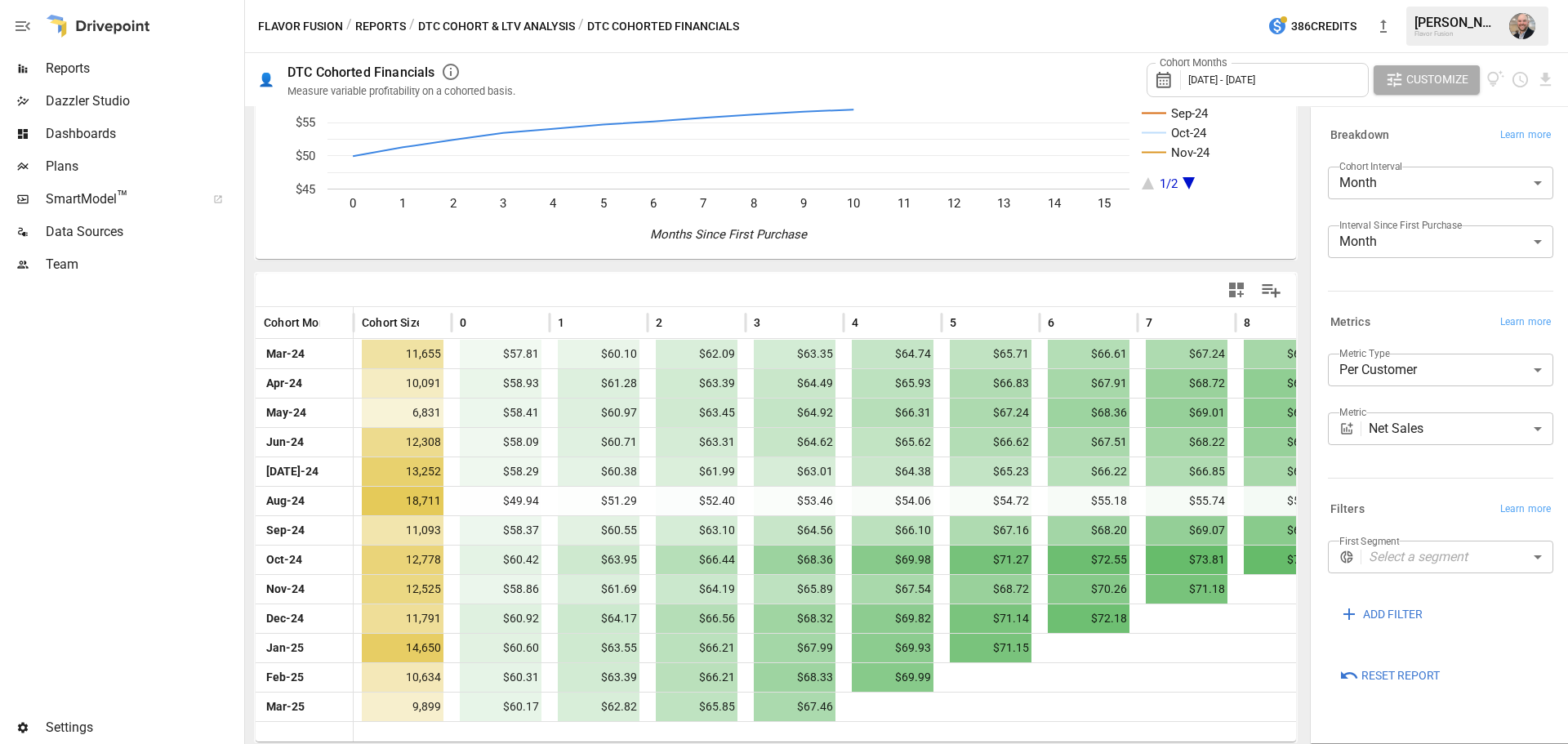 click on "Reports Dazzler Studio Dashboards Plans SmartModel ™ Data Sources Team Settings Flavor Fusion / Reports / DTC Cohort & LTV Analysis / DTC Cohorted Financials 386  Credits [PERSON_NAME] Flavor Fusion 👤 DTC Cohorted Financials Measure variable profitability on a cohorted basis. Cohort Months [DATE] - [DATE] Customize Mar-24 Apr-24 May-24 Jun-24 [DATE]-24 Aug-24 Sep-24 Oct-24 Nov-24 1/2 0 1 2 3 4 5 6 7 8 9 10 11 12 13 14 15 $45 $50 $55 $60 $65 $70 $75 Months Since First Purchase 0/0 Cohort Month  Cohort Size   0   1   2   3   4   5   6   7   8   9   [DATE]-24 11,655 $57.81 $60.10 $62.09 $63.35 $64.74 $65.71 $66.61 $67.24 $67.98 $68.67 $69.38 Apr-24 10,091 $58.93 $61.28 $63.39 $64.49 $65.93 $66.83 $67.91 $68.72 $69.56 $70.30 $70.97 May-24 6,831 $58.41 $60.97 $63.45 $64.92 $66.31 $67.24 $68.36 $69.01 $69.80 $70.38 $71.10 Jun-24 12,308 $58.09 $60.71 $63.31 $64.62 $65.62 $66.62 $67.51 $68.22 $68.85 $69.52 $70.28 [DATE]-24 13,252 $58.29 $60.38 $61.99 $63.01 $64.38 $65.23 $66.22 $66.85 $67.66 $68.25 $69.02 Aug-24" at bounding box center (784, 0) 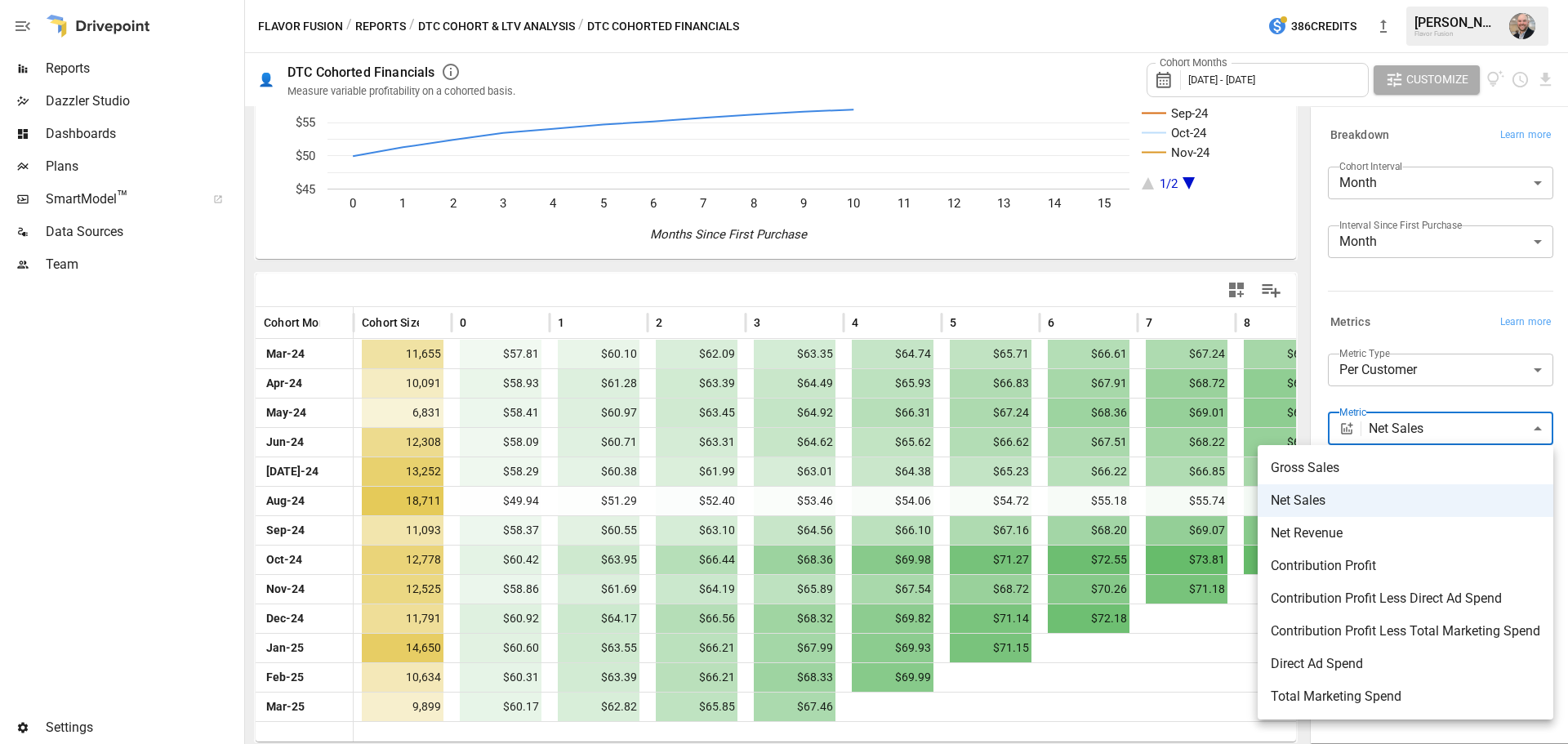 click on "Contribution Profit Less Direct Ad Spend" at bounding box center (1405, 599) 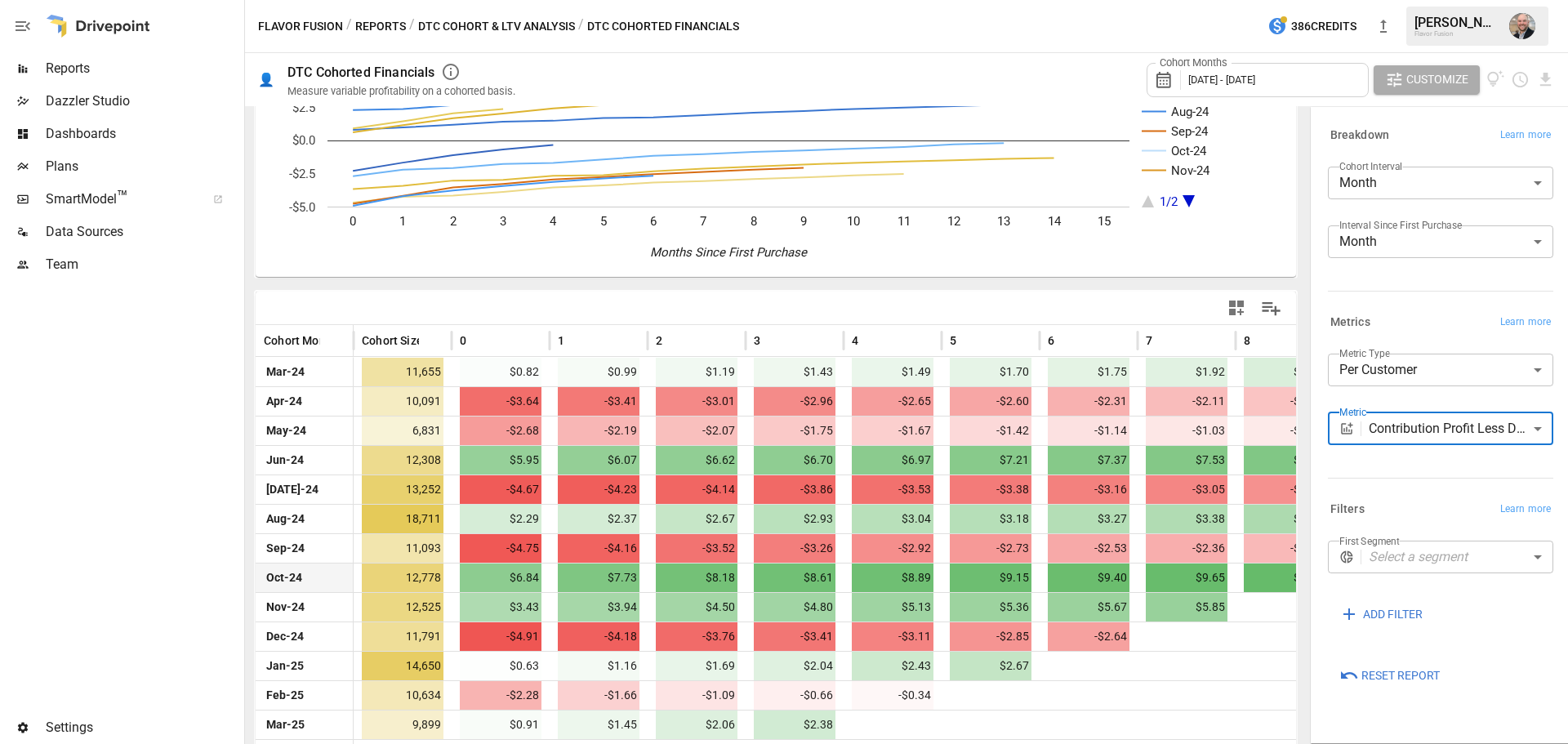 scroll, scrollTop: 185, scrollLeft: 0, axis: vertical 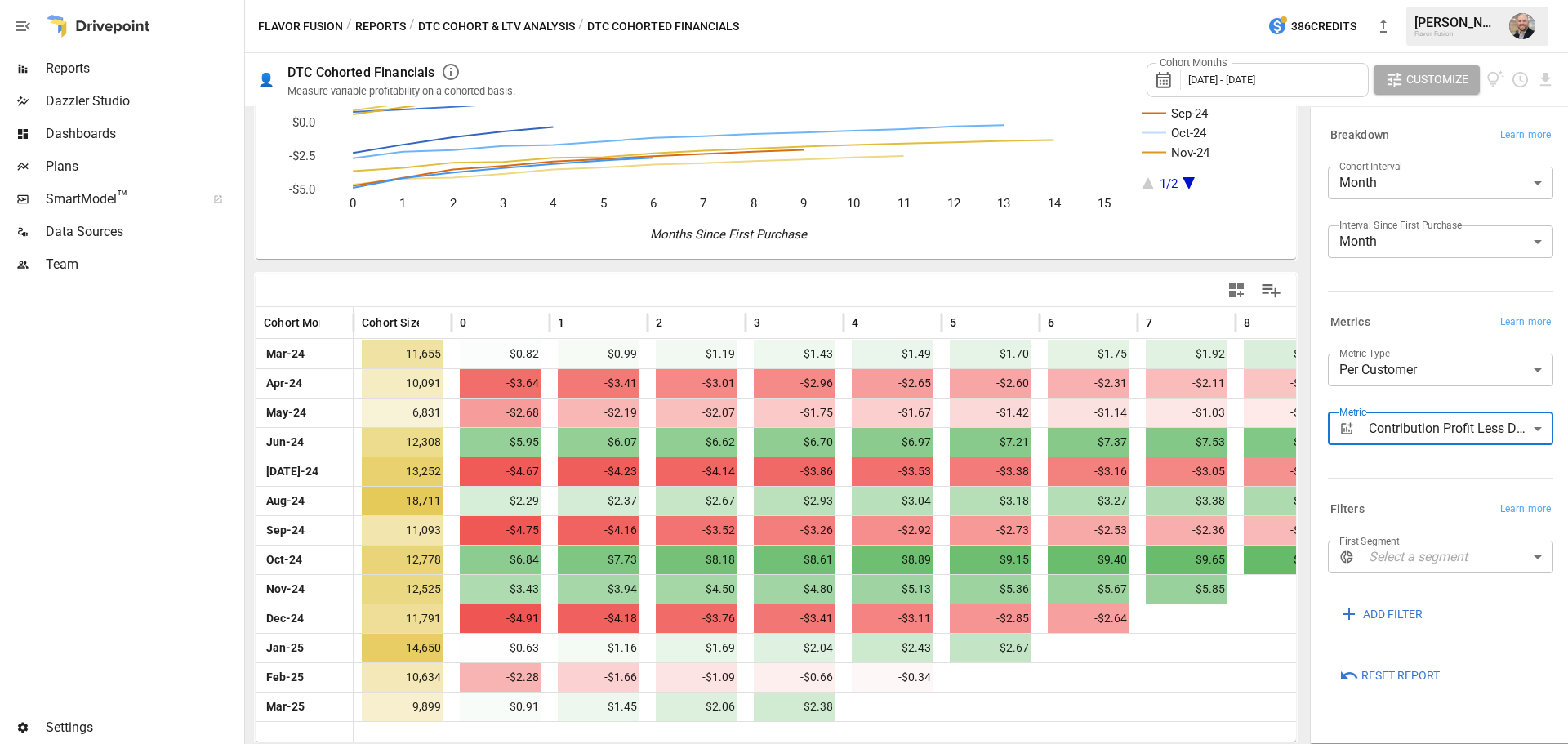 click on "Reports Dazzler Studio Dashboards Plans SmartModel ™ Data Sources Team Settings Flavor Fusion / Reports / DTC Cohort & LTV Analysis / DTC Cohorted Financials 386  Credits [PERSON_NAME] Flavor Fusion 👤 DTC Cohorted Financials Measure variable profitability on a cohorted basis. Cohort Months [DATE] - [DATE] Customize Mar-24 Apr-24 May-24 Jun-24 [DATE]-24 Aug-24 Sep-24 Oct-24 Nov-24 1/2 0 1 2 3 4 5 6 7 8 9 10 11 12 13 14 15 -$5.0 -$2.5 $0.0 $2.5 $5.0 $7.5 $10.0 Months Since First Purchase $10.0 Cohort Month  Cohort Size   0   1   2   3   4   5   6   7   8   9   [DATE]-24 11,655 $0.82 $0.99 $1.19 $1.43 $1.49 $1.70 $1.75 $1.92 $2.10 $2.23 $2.38 Apr-24 10,091 -$3.64 -$3.41 -$3.01 -$2.96 -$2.65 -$2.60 -$2.31 -$2.11 -$1.96 -$1.80 -$1.68 May-24 6,831 -$2.68 -$2.19 -$2.07 -$1.75 -$1.67 -$1.42 -$1.14 -$1.03 -$0.85 -$0.75 -$0.60 Jun-24 12,308 $5.95 $6.07 $6.62 $6.70 $6.97 $7.21 $7.37 $7.53 $7.64 $7.77 $7.92 [DATE]-24 13,252 -$4.67 -$4.23 -$4.14 -$3.86 -$3.53 -$3.38 -$3.16 -$3.05 -$2.89 -$2.77 -$2.62 Aug-24 18,711 ​" at bounding box center [784, 0] 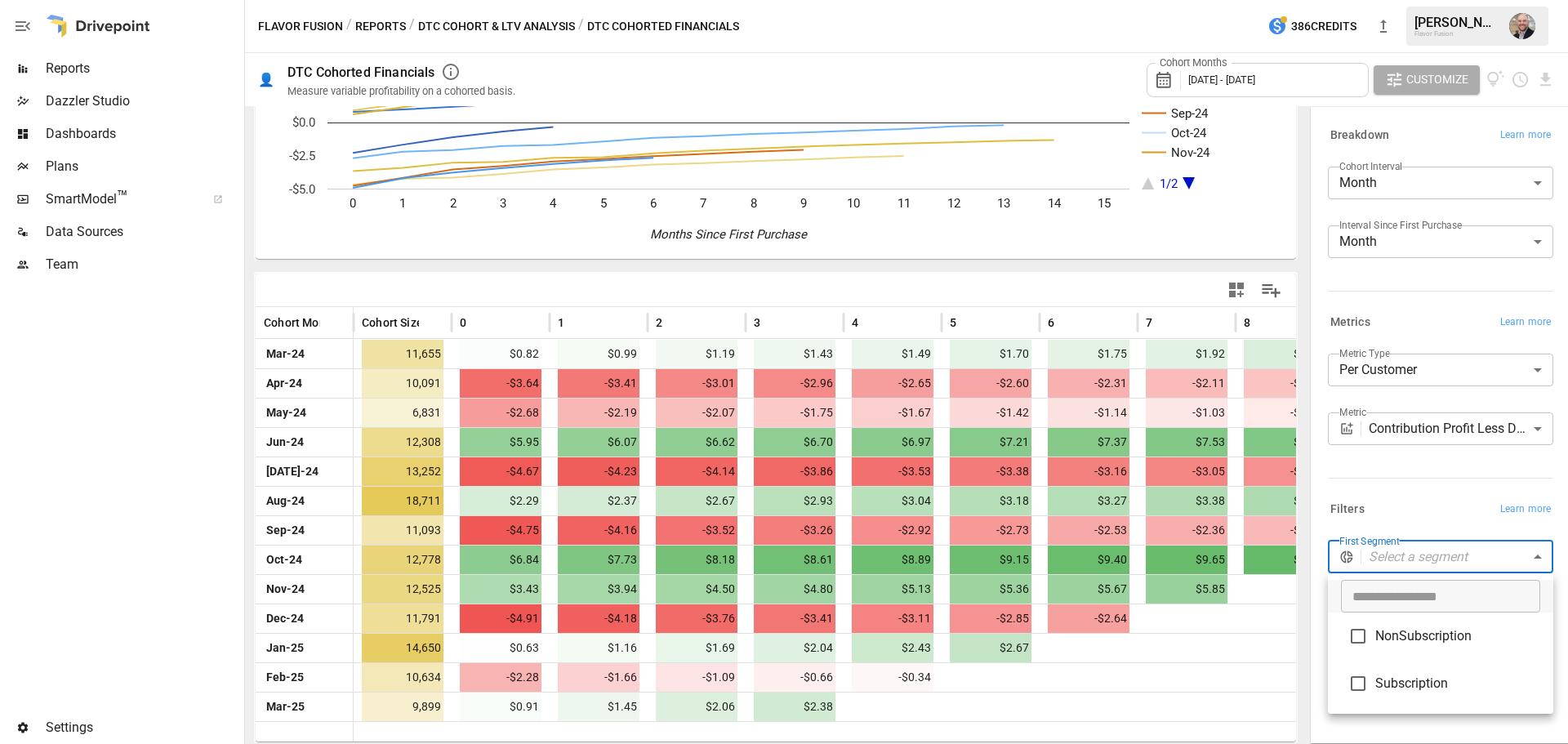 click at bounding box center (784, 372) 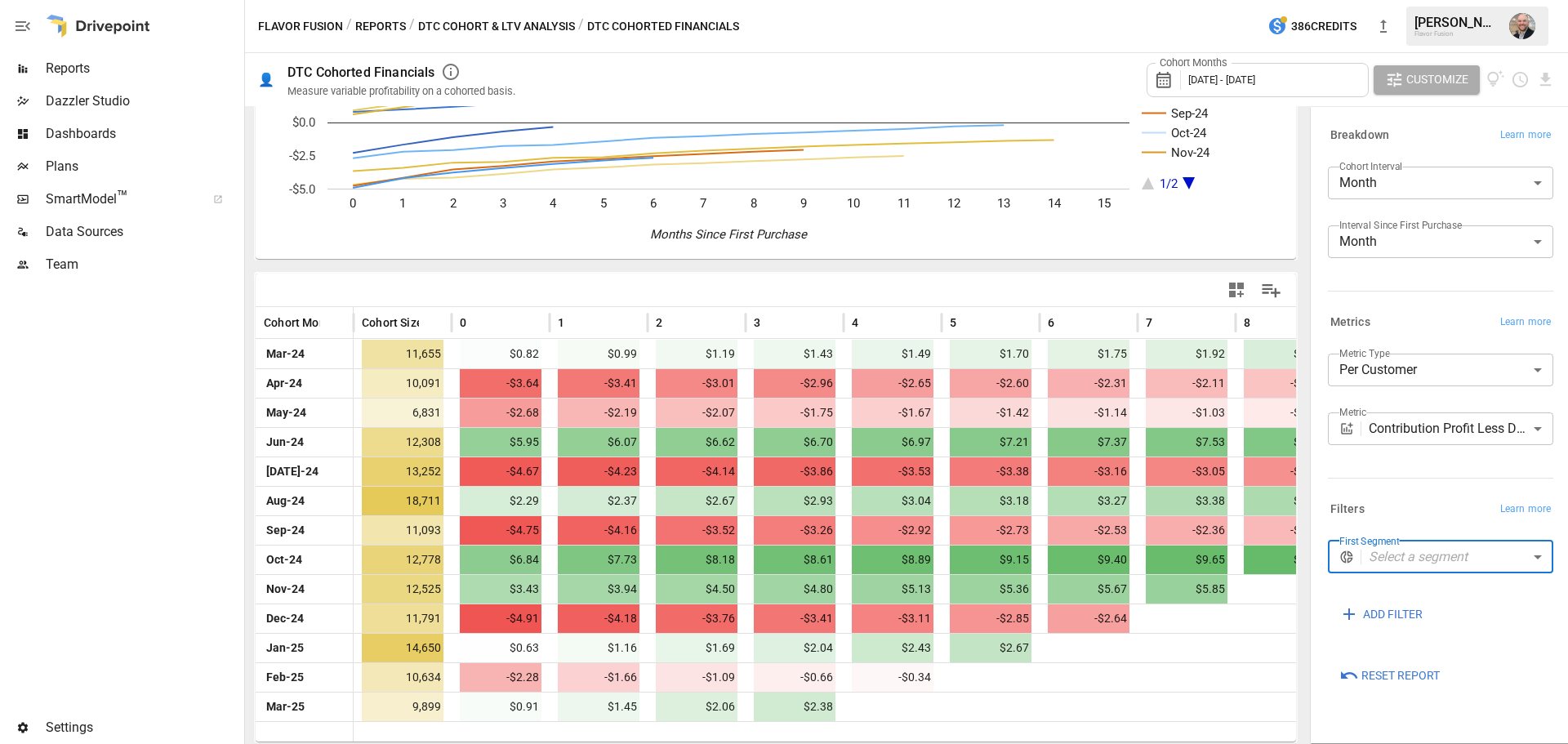 click on "Reports Dazzler Studio Dashboards Plans SmartModel ™ Data Sources Team Settings Flavor Fusion / Reports / DTC Cohort & LTV Analysis / DTC Cohorted Financials 386  Credits [PERSON_NAME] Flavor Fusion 👤 DTC Cohorted Financials Measure variable profitability on a cohorted basis. Cohort Months [DATE] - [DATE] Customize Mar-24 Apr-24 May-24 Jun-24 [DATE]-24 Aug-24 Sep-24 Oct-24 Nov-24 1/2 0 1 2 3 4 5 6 7 8 9 10 11 12 13 14 15 -$5.0 -$2.5 $0.0 $2.5 $5.0 $7.5 $10.0 Months Since First Purchase $10.0 Cohort Month  Cohort Size   0   1   2   3   4   5   6   7   8   9   [DATE]-24 11,655 $0.82 $0.99 $1.19 $1.43 $1.49 $1.70 $1.75 $1.92 $2.10 $2.23 $2.38 Apr-24 10,091 -$3.64 -$3.41 -$3.01 -$2.96 -$2.65 -$2.60 -$2.31 -$2.11 -$1.96 -$1.80 -$1.68 May-24 6,831 -$2.68 -$2.19 -$2.07 -$1.75 -$1.67 -$1.42 -$1.14 -$1.03 -$0.85 -$0.75 -$0.60 Jun-24 12,308 $5.95 $6.07 $6.62 $6.70 $6.97 $7.21 $7.37 $7.53 $7.64 $7.77 $7.92 [DATE]-24 13,252 -$4.67 -$4.23 -$4.14 -$3.86 -$3.53 -$3.38 -$3.16 -$3.05 -$2.89 -$2.77 -$2.62 Aug-24 18,711 ​" at bounding box center [784, 0] 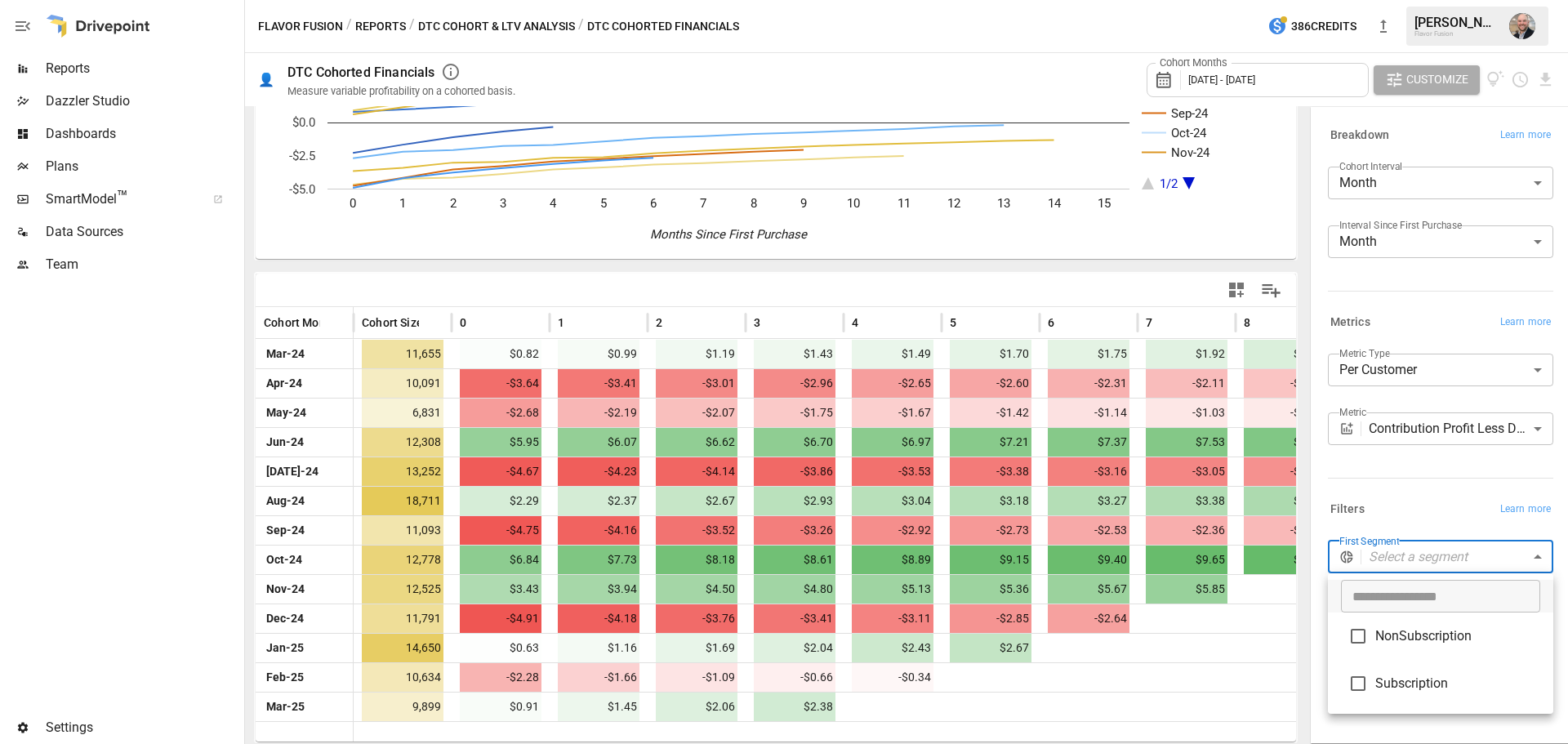 click at bounding box center (784, 372) 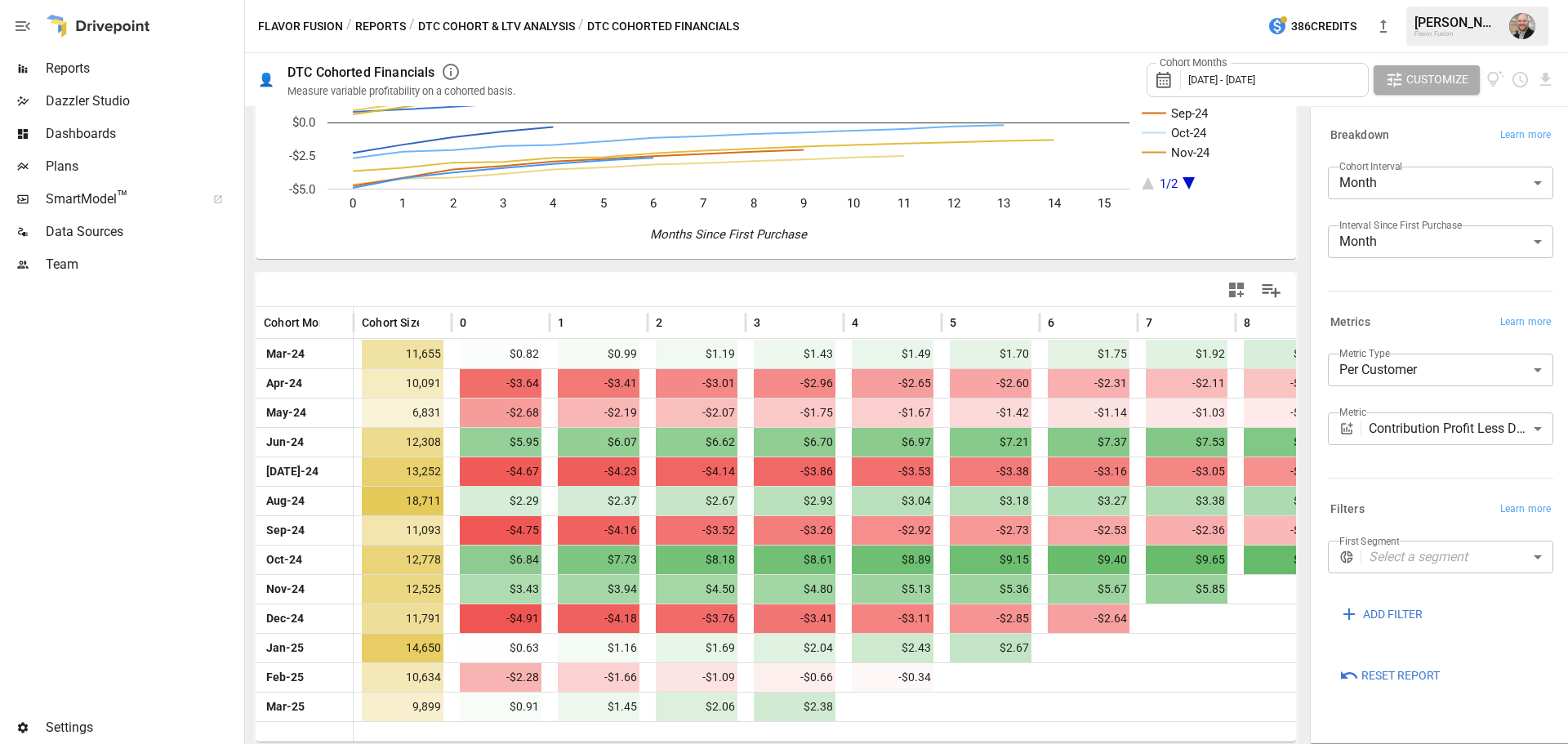 click on "DTC Cohort & LTV Analysis" at bounding box center (497, 26) 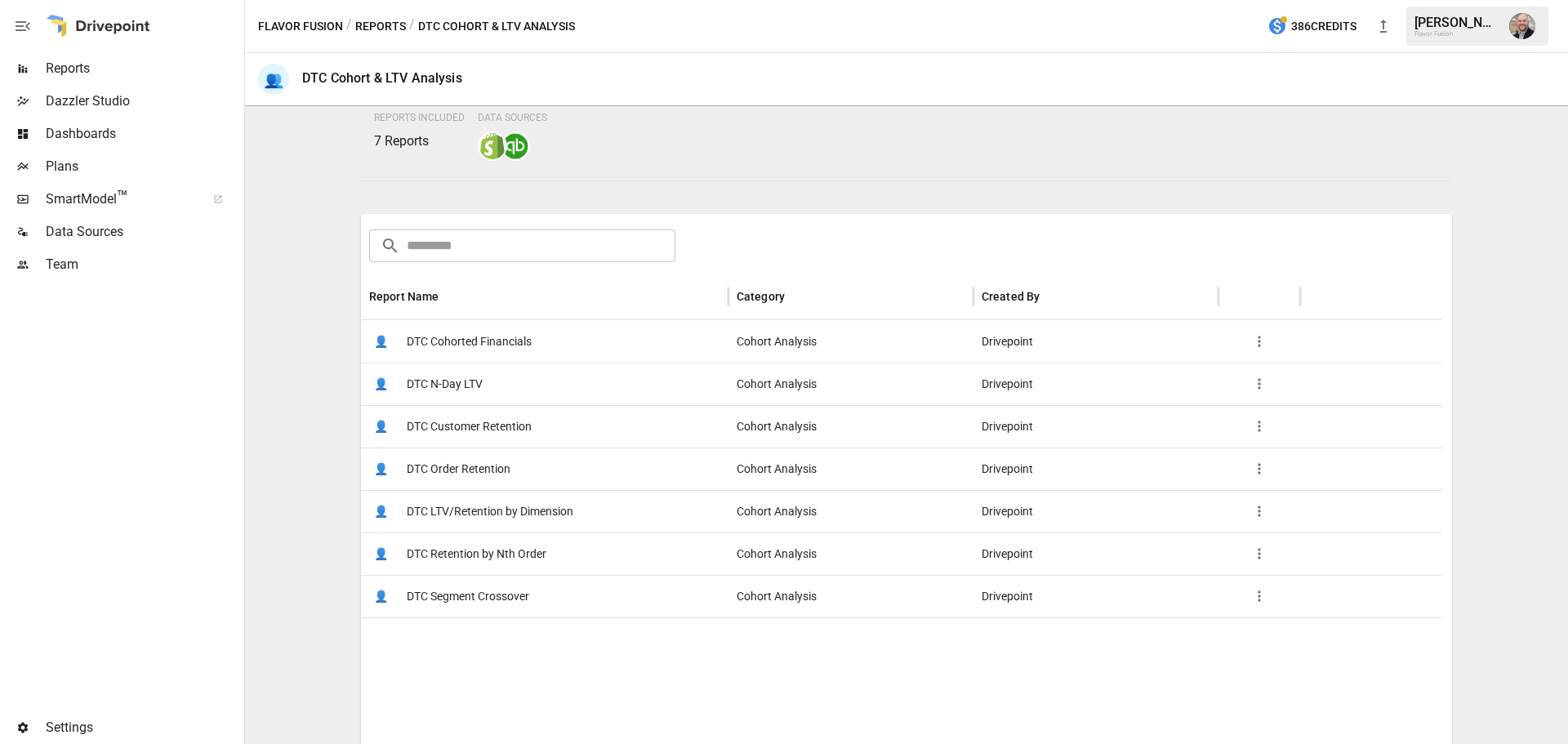 scroll, scrollTop: 163, scrollLeft: 0, axis: vertical 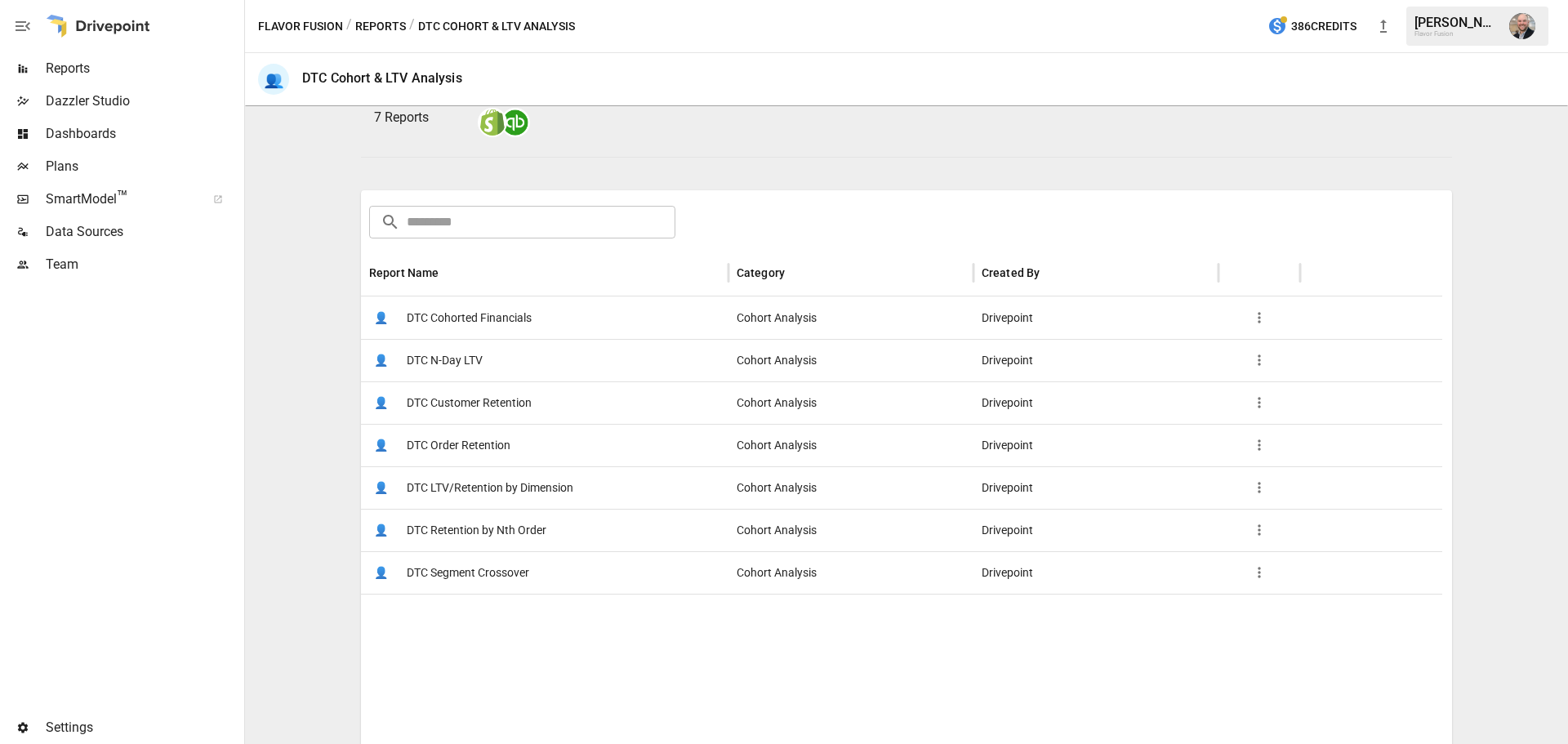 click on "DTC LTV/Retention by Dimension" at bounding box center [490, 488] 